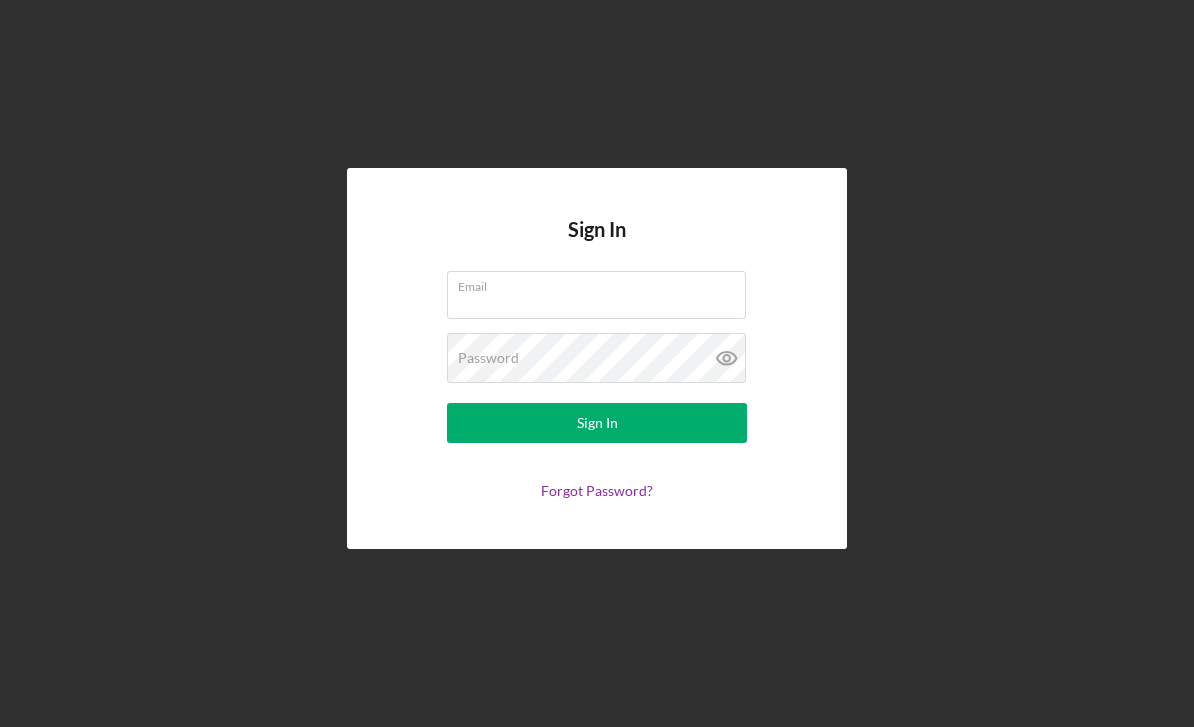 scroll, scrollTop: 67, scrollLeft: 0, axis: vertical 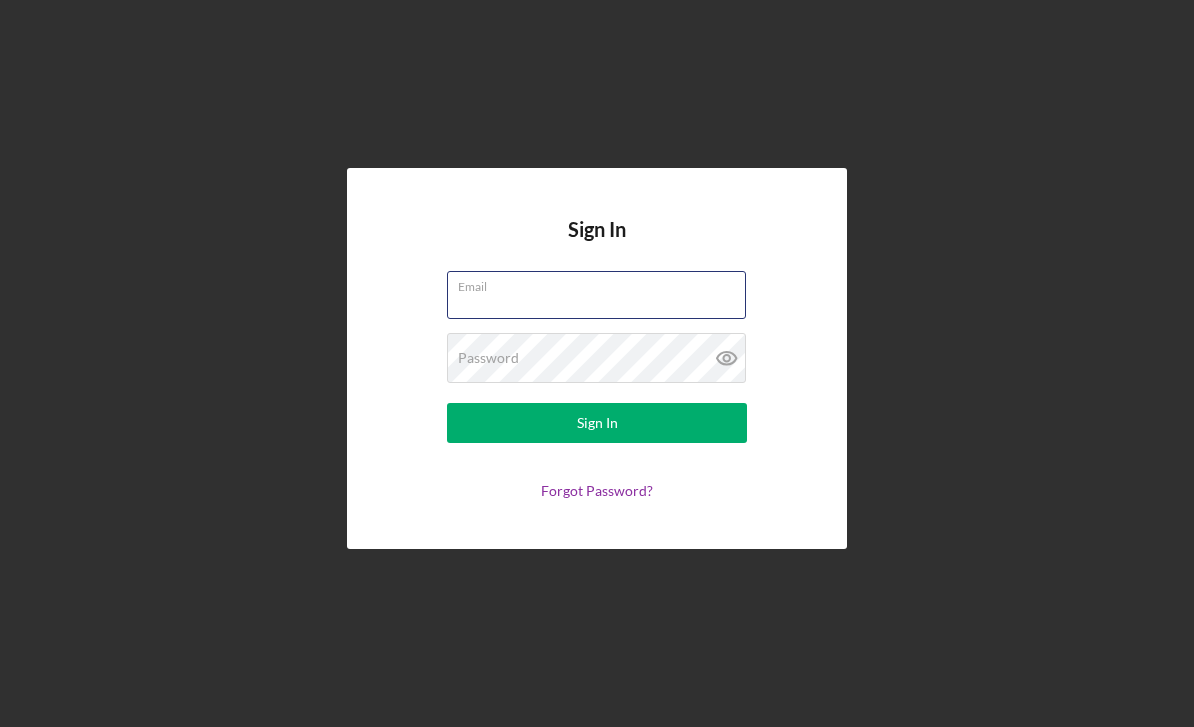 type on "[EMAIL]" 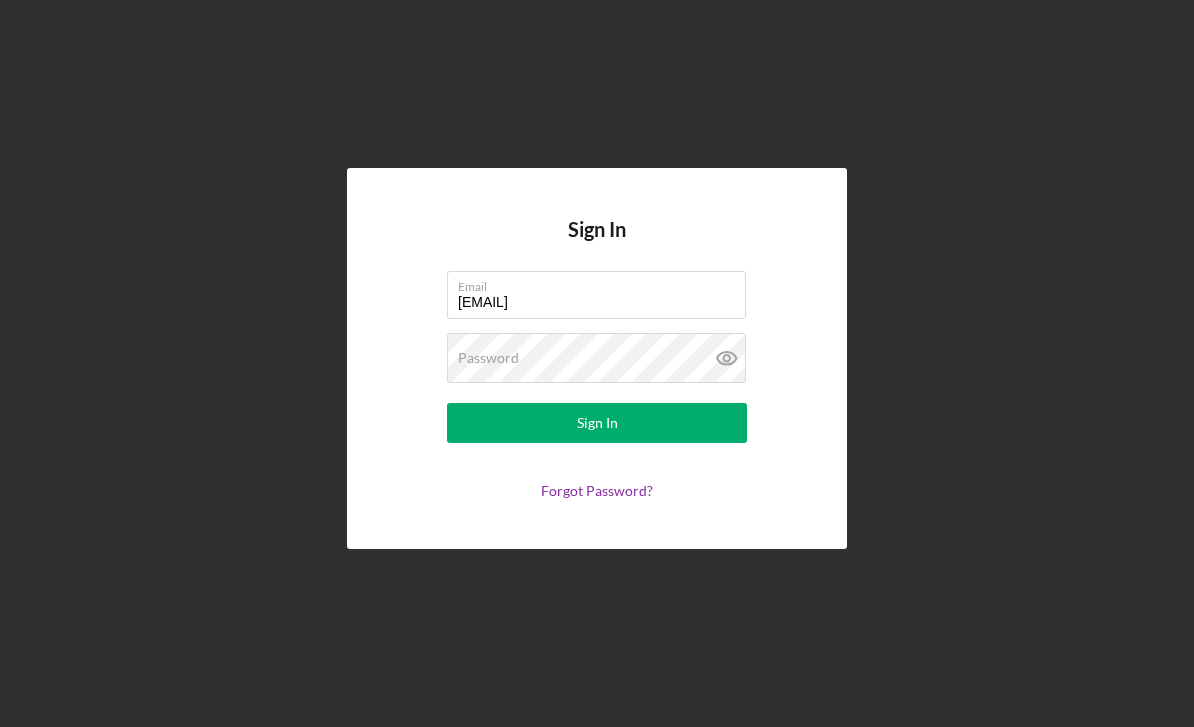 click on "Sign In" at bounding box center (597, 423) 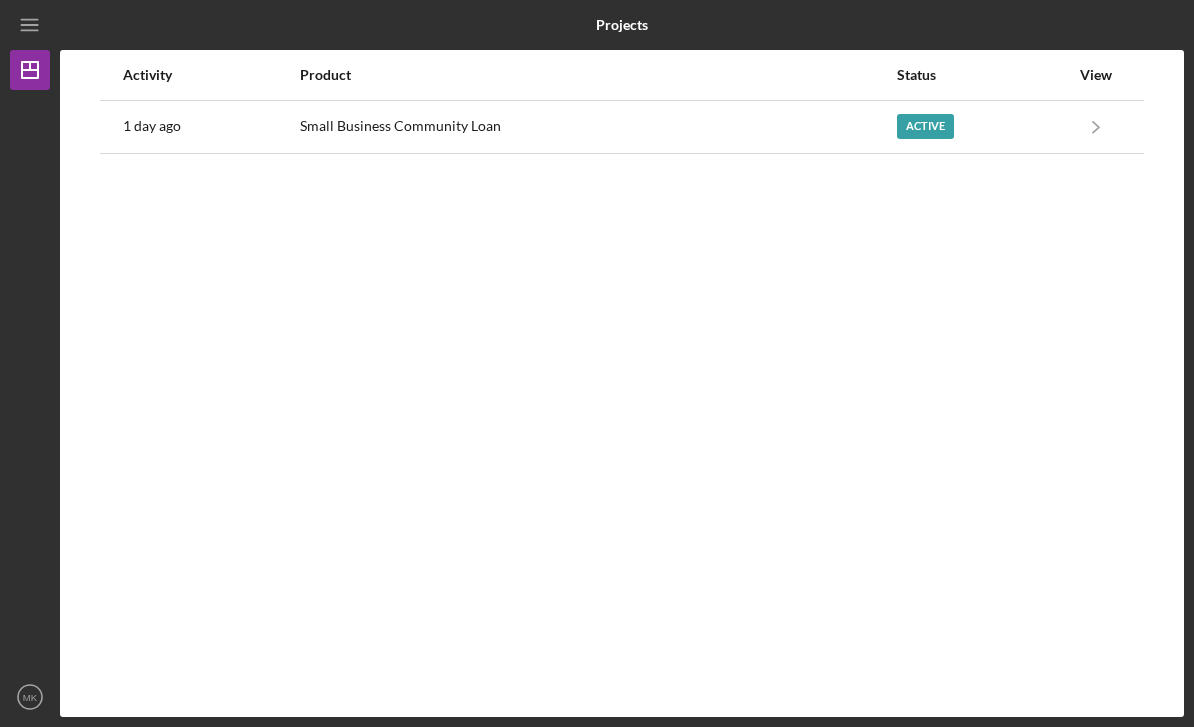 click on "Active" at bounding box center (925, 126) 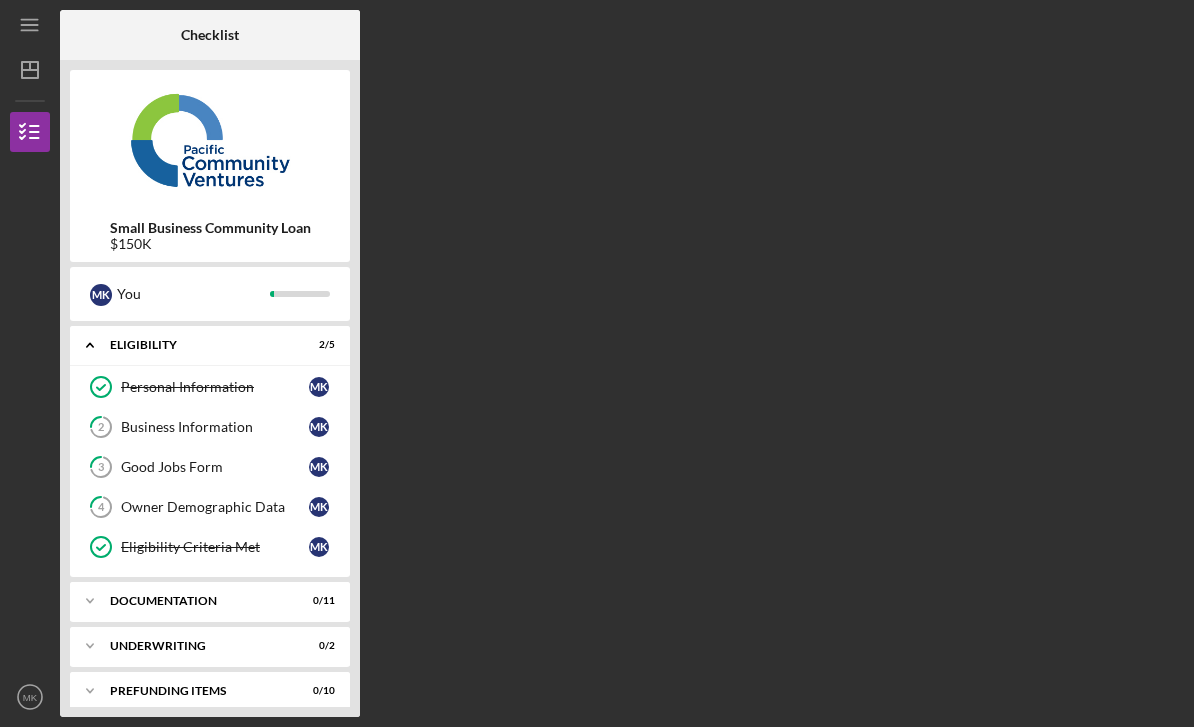 click on "[NUMBER] Business Information M K" at bounding box center [210, 427] 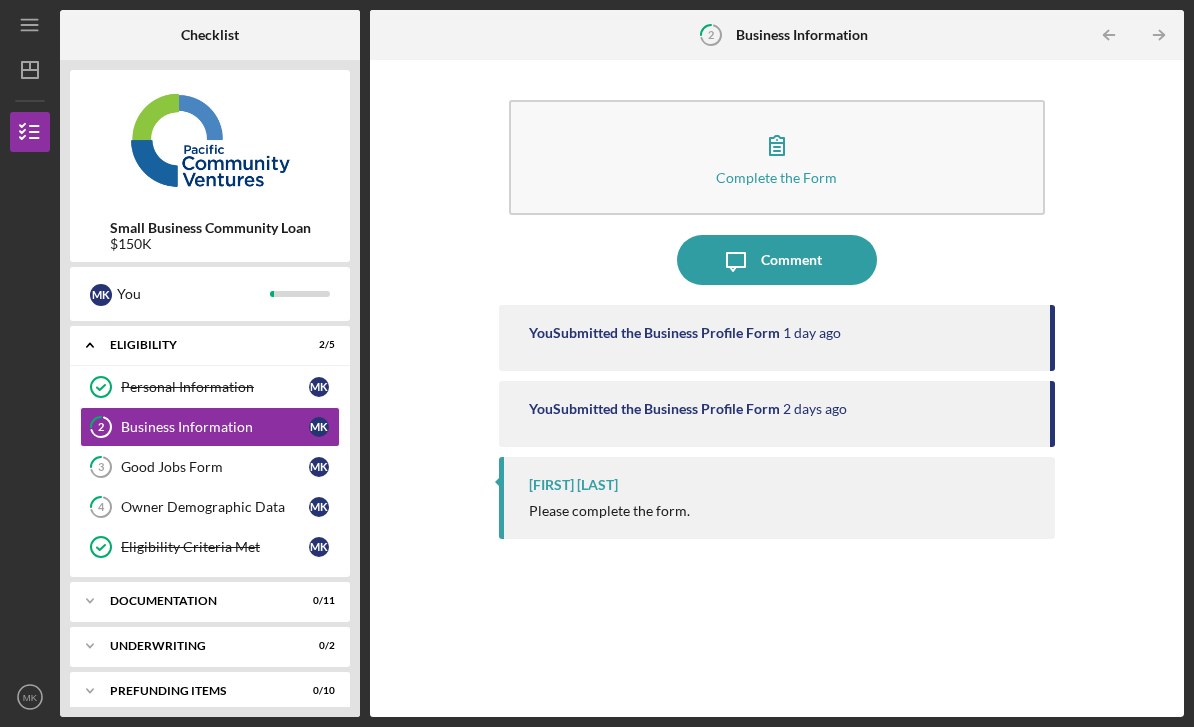 click on "Good Jobs Form" at bounding box center [215, 467] 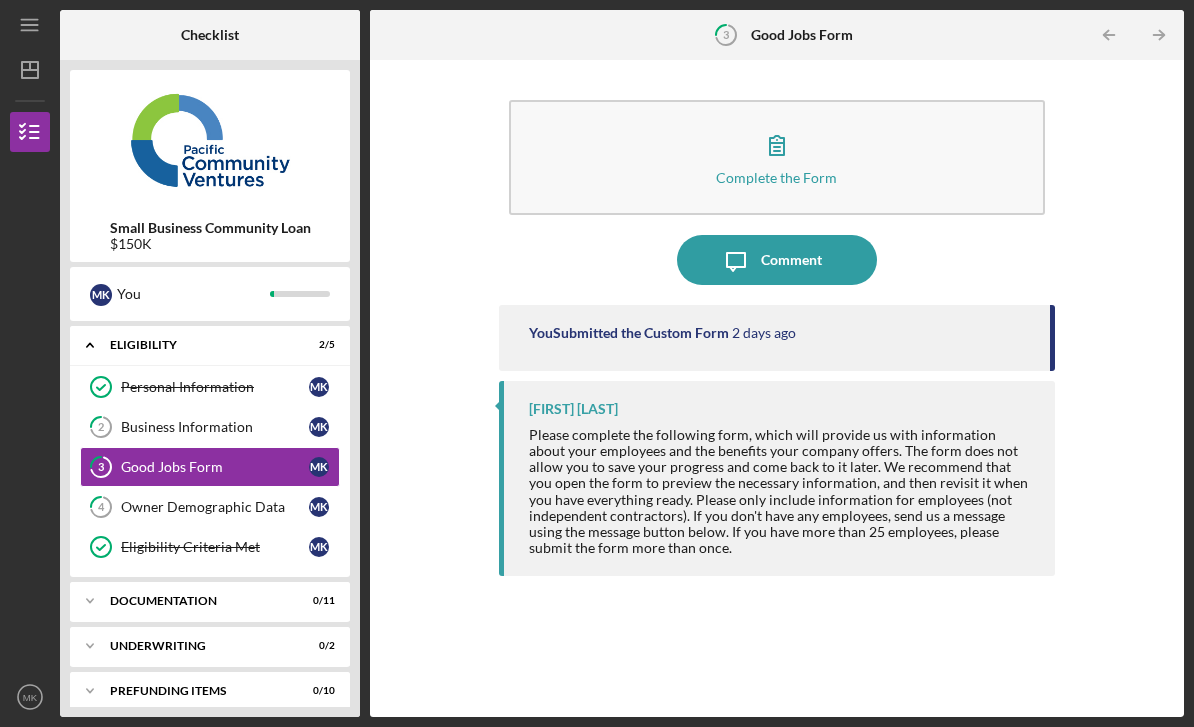 click on "Owner Demographic Data" at bounding box center (215, 507) 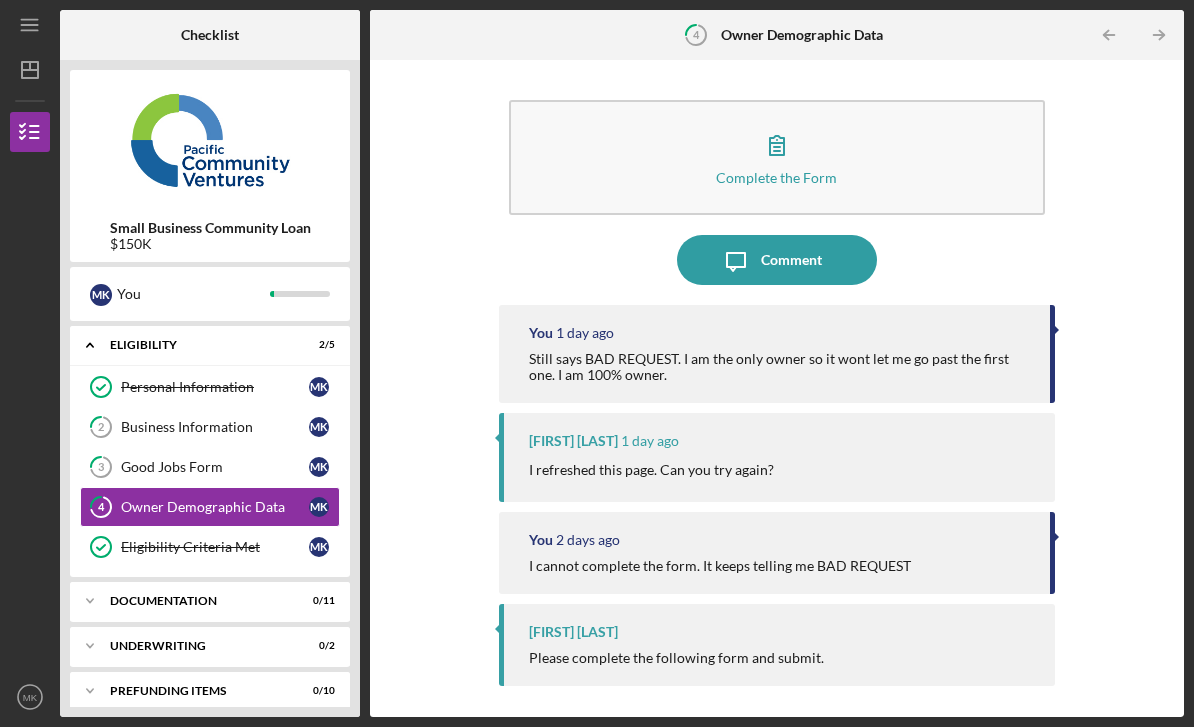 click on "Complete the Form Form" at bounding box center [777, 157] 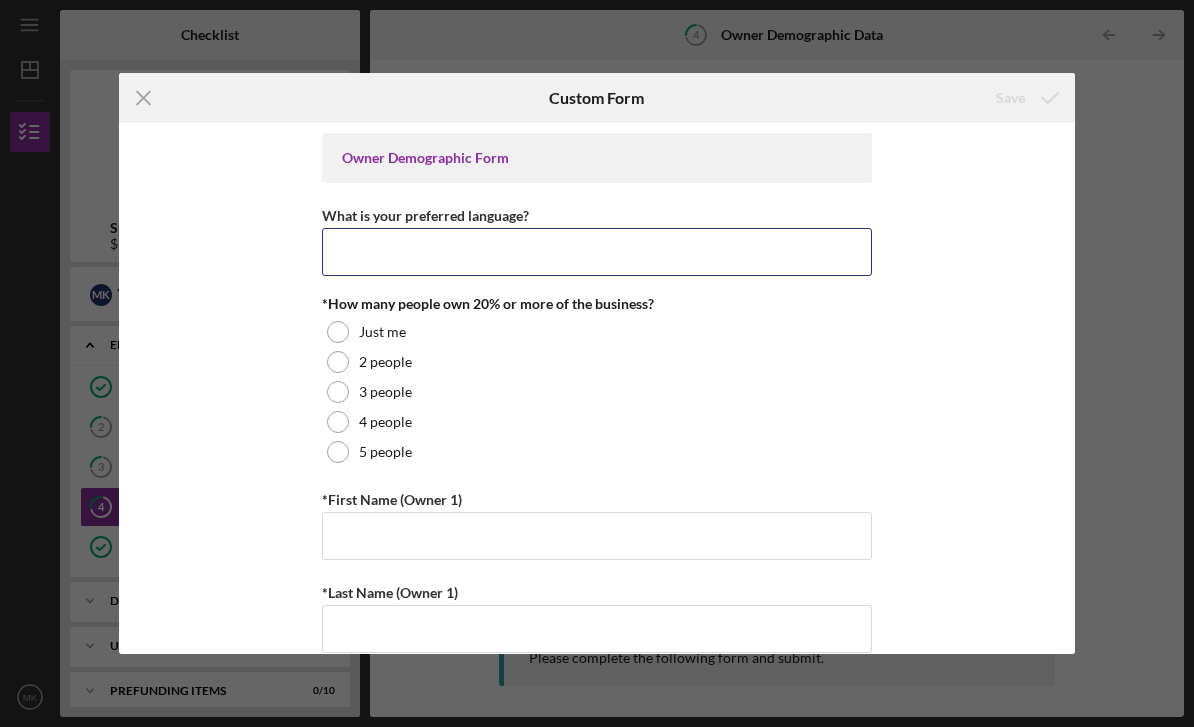 click on "What is your preferred language?" at bounding box center [597, 252] 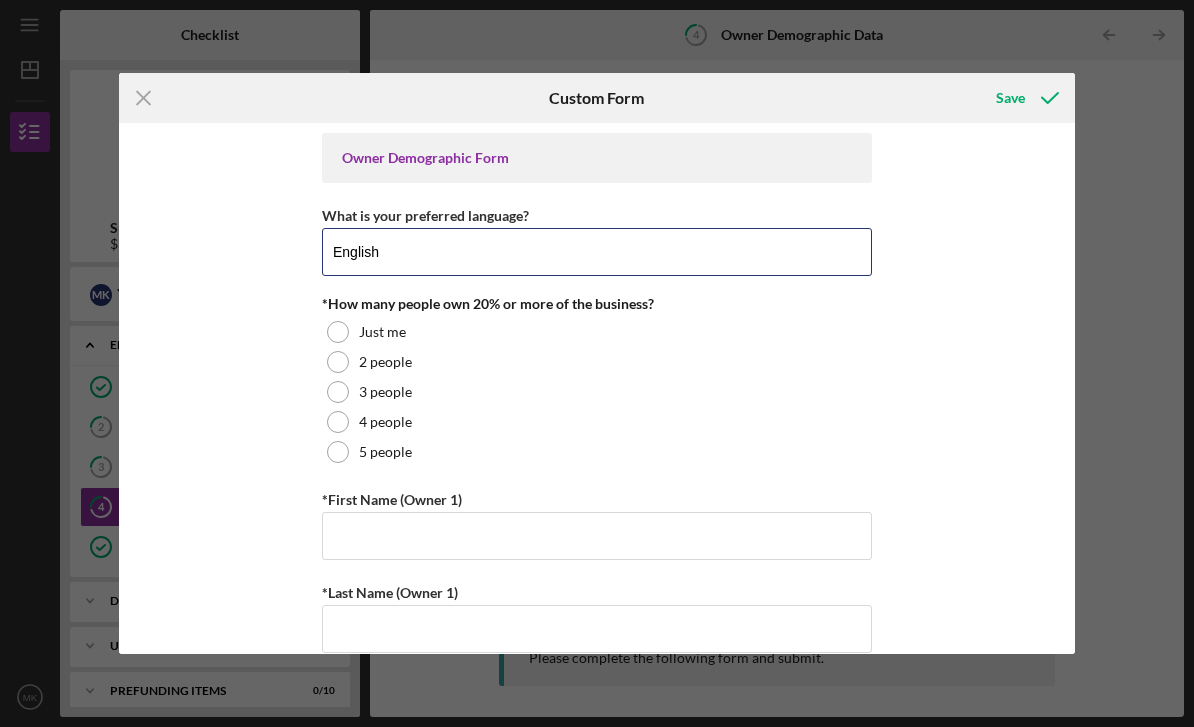 type on "English" 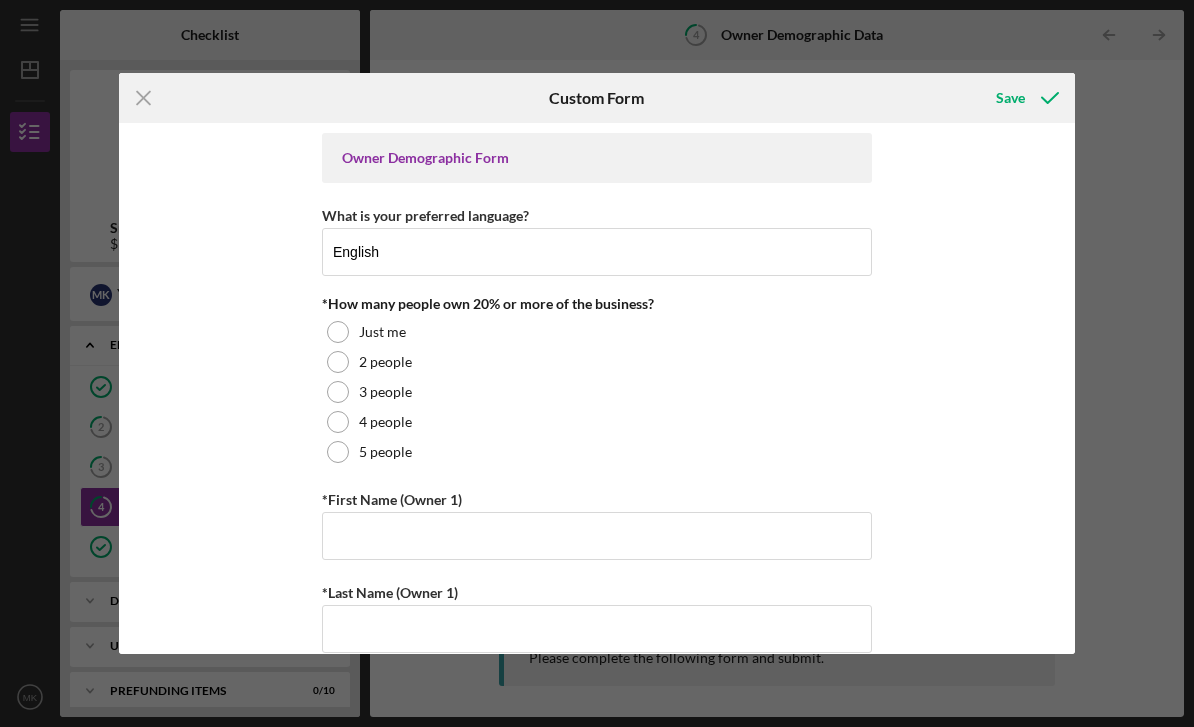 click on "Just me" at bounding box center [597, 332] 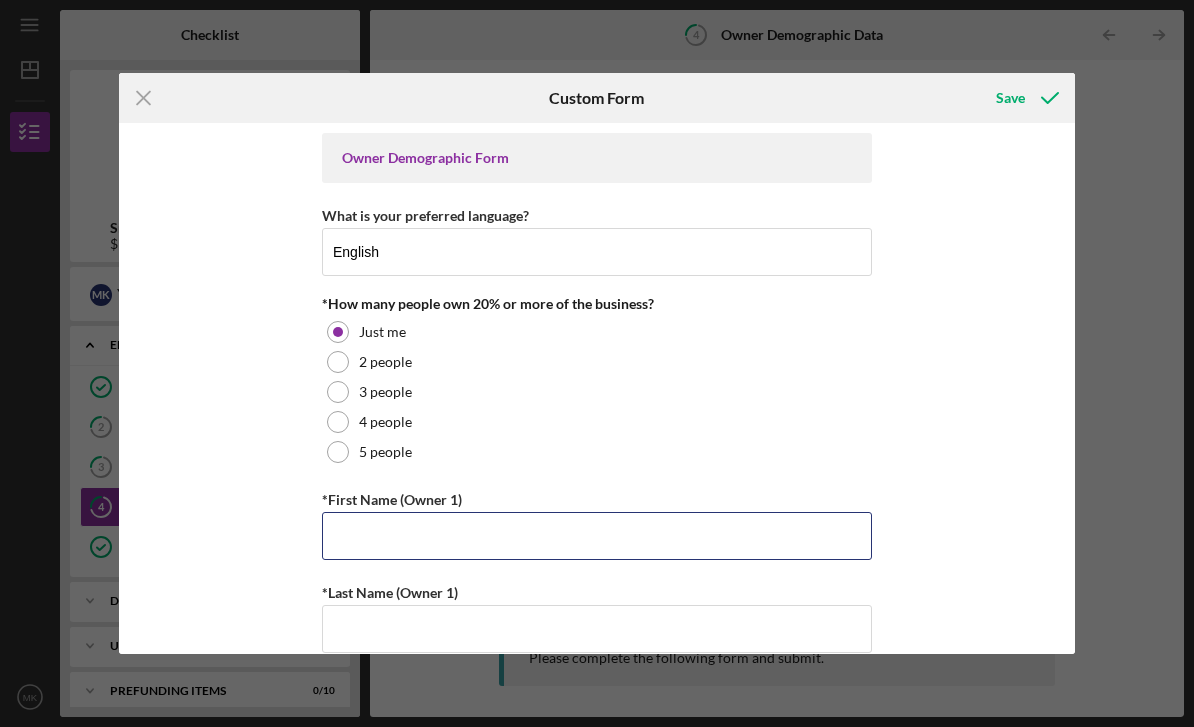 click on "*First Name (Owner 1)" at bounding box center [597, 536] 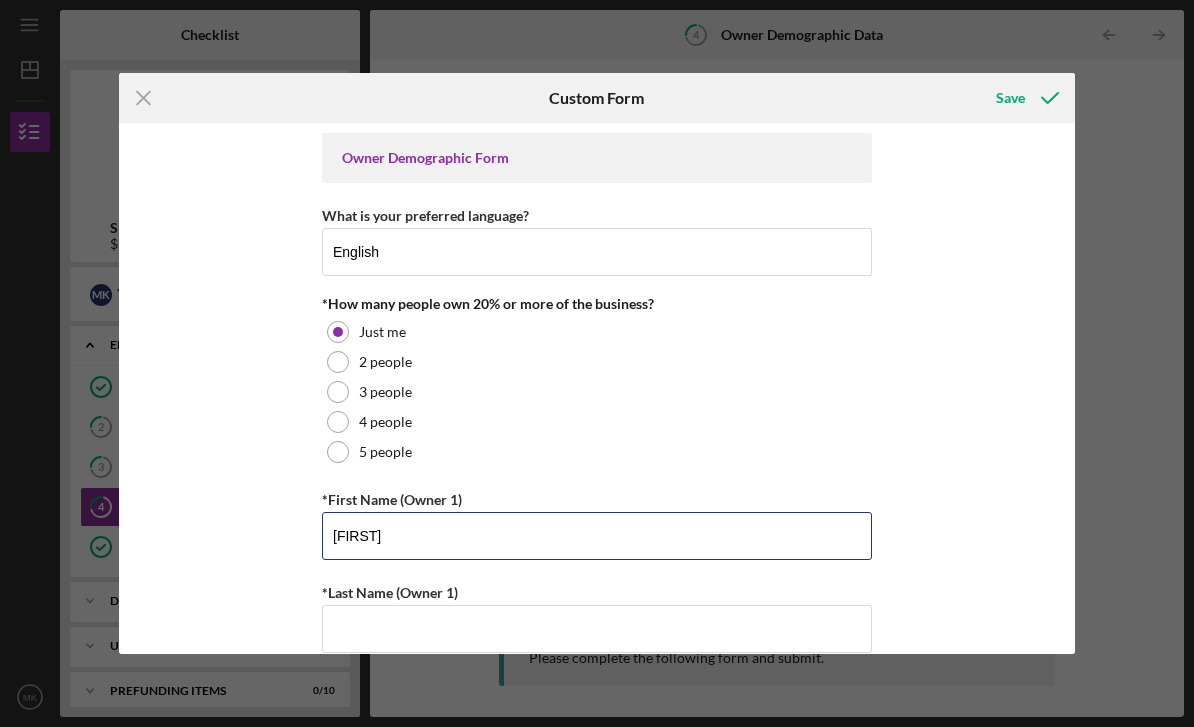 type on "[FIRST]" 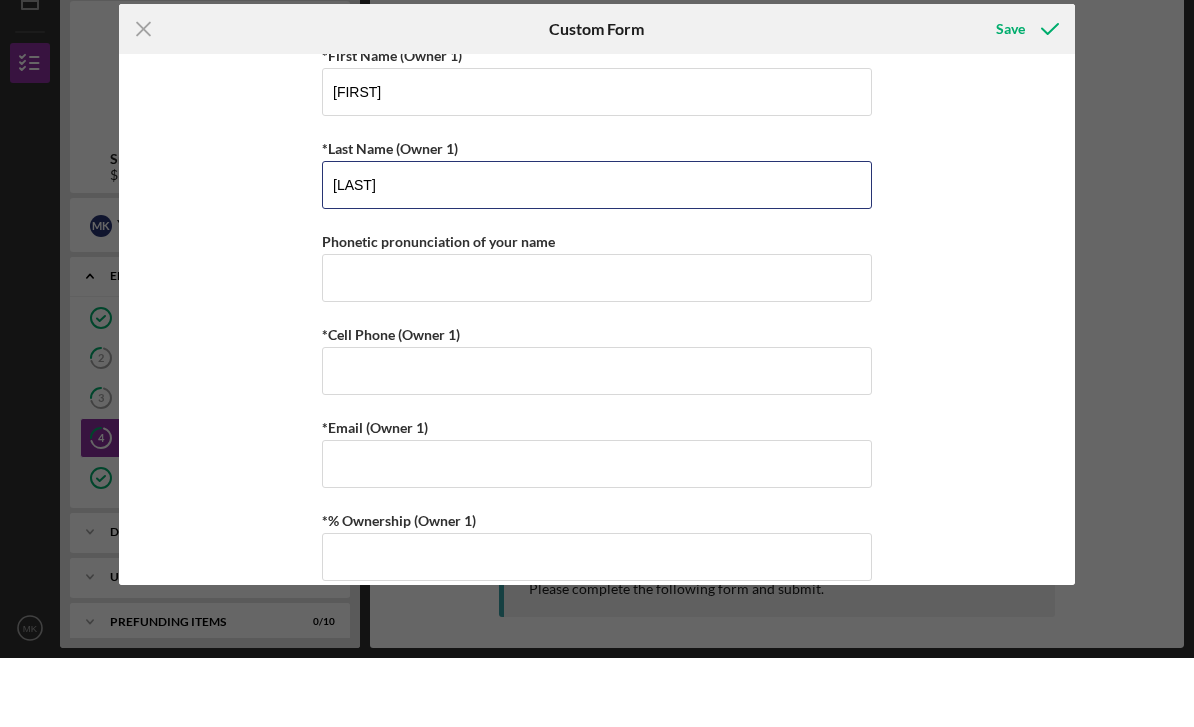scroll, scrollTop: 413, scrollLeft: 0, axis: vertical 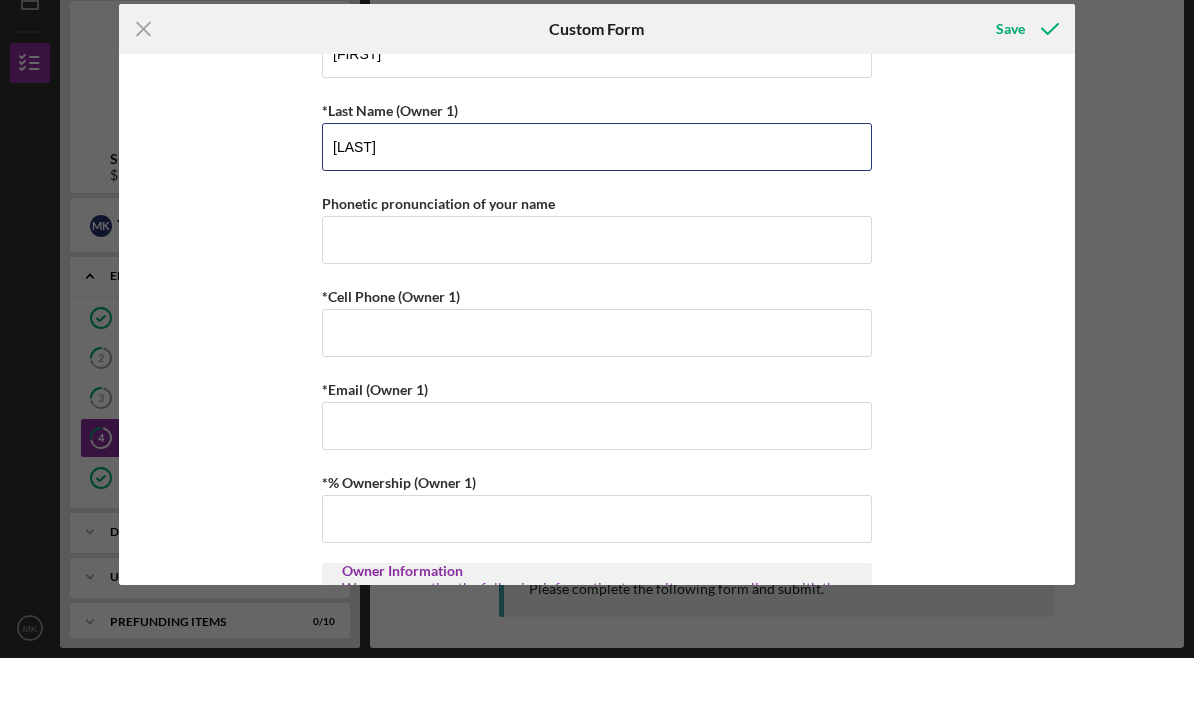 type on "[LAST]" 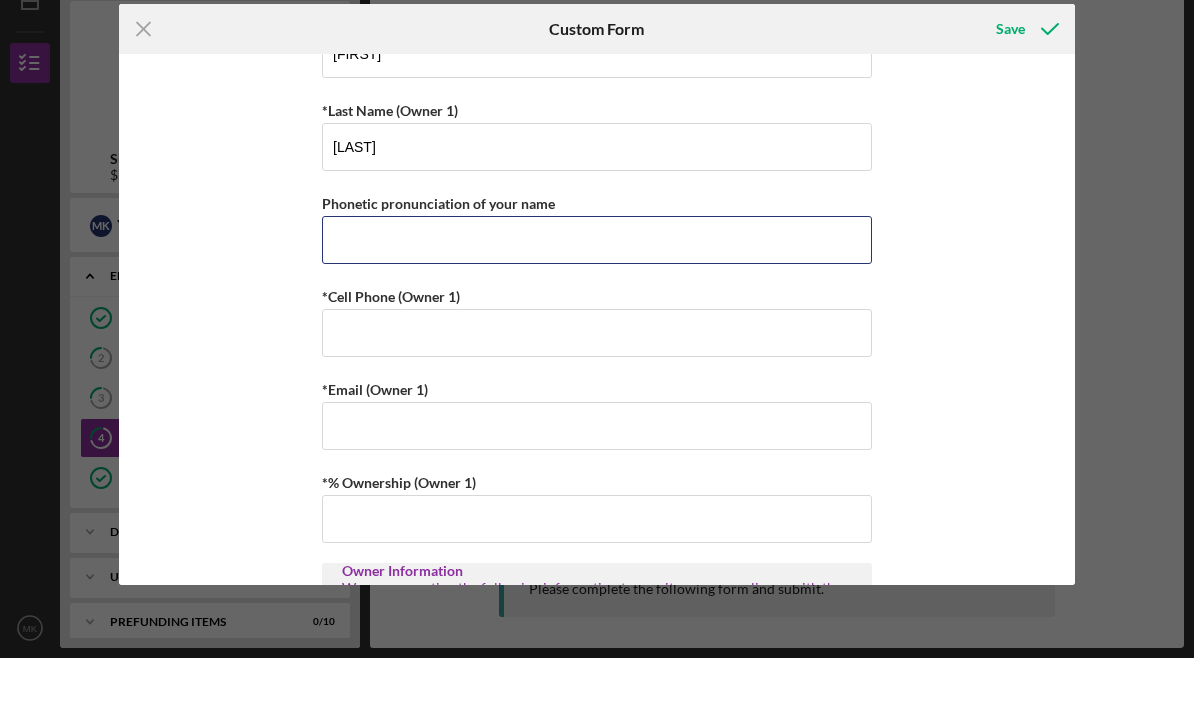 click on "Phonetic pronunciation of your name" at bounding box center [597, 309] 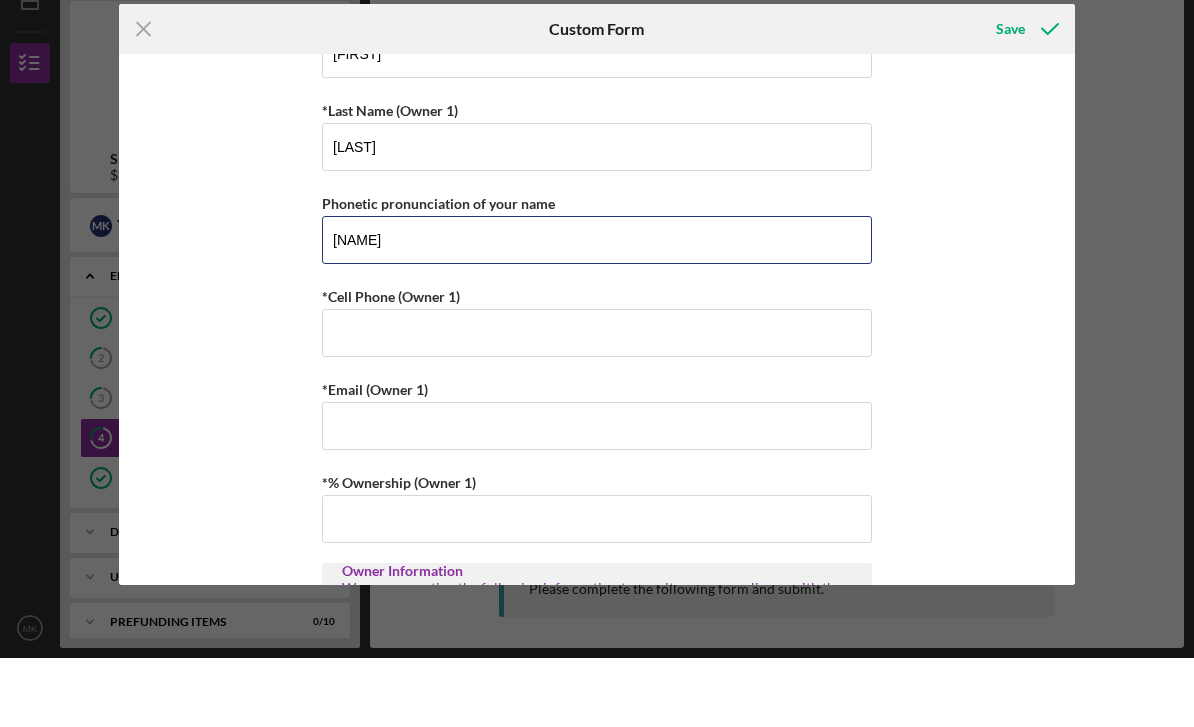 type on "[NAME]" 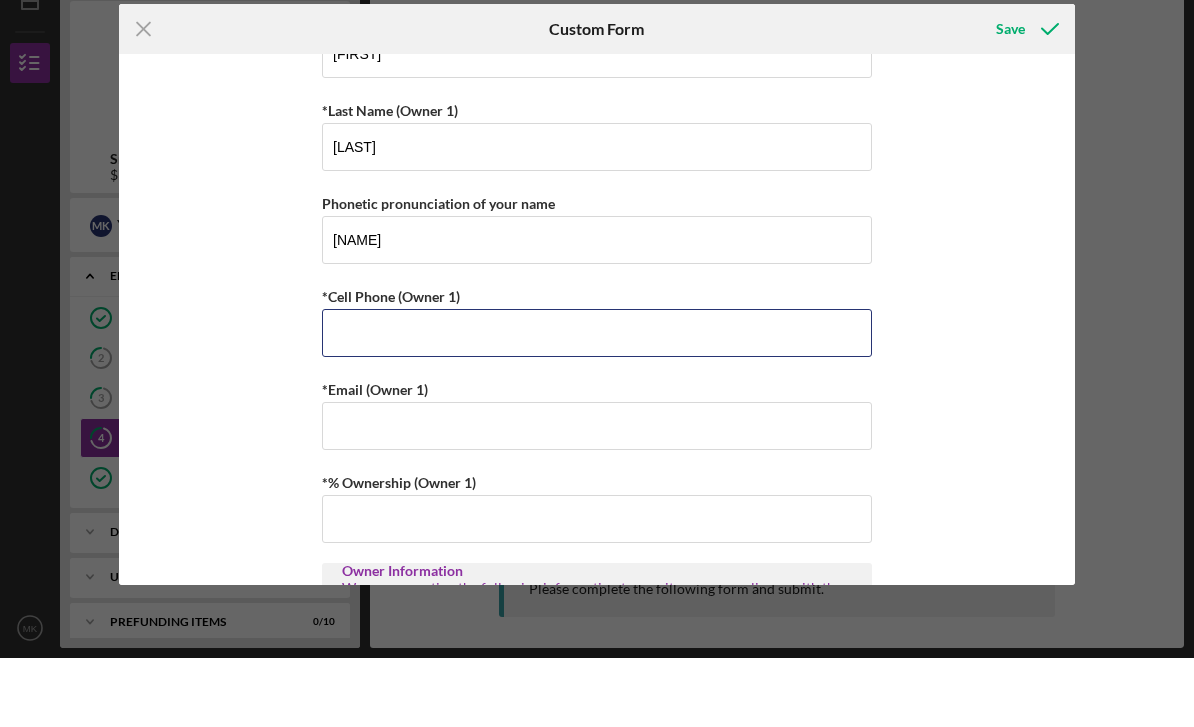 type on "[PHONE]" 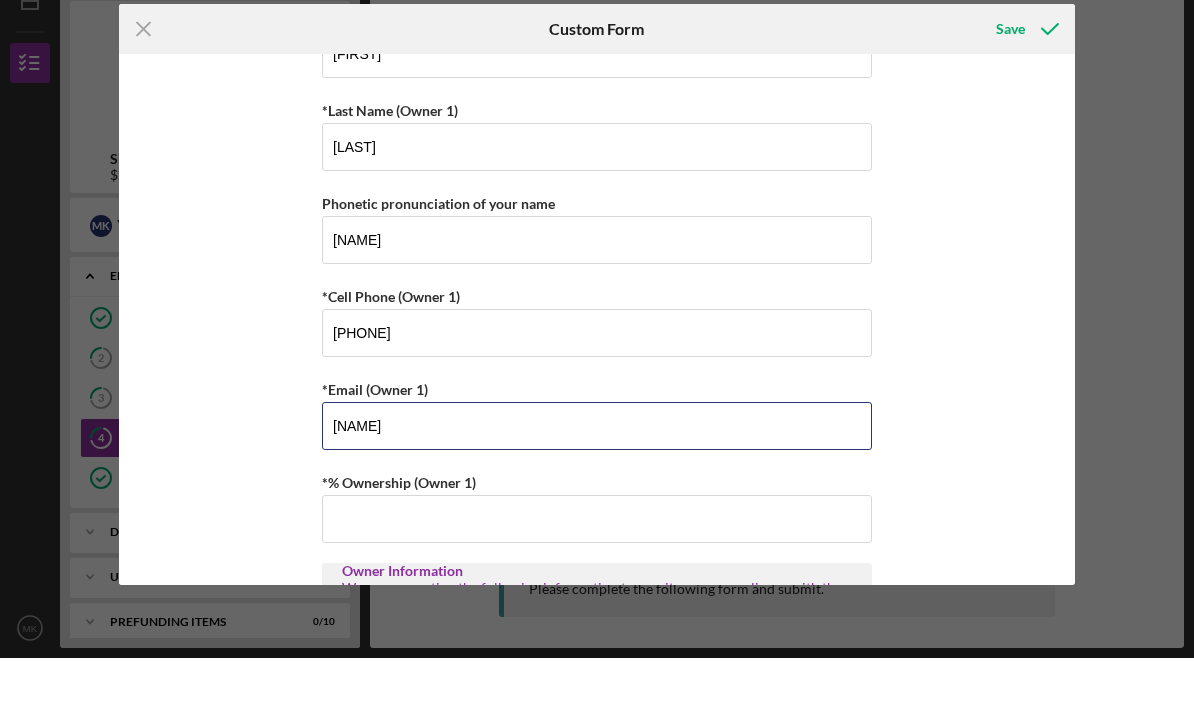 type on "[NAME]" 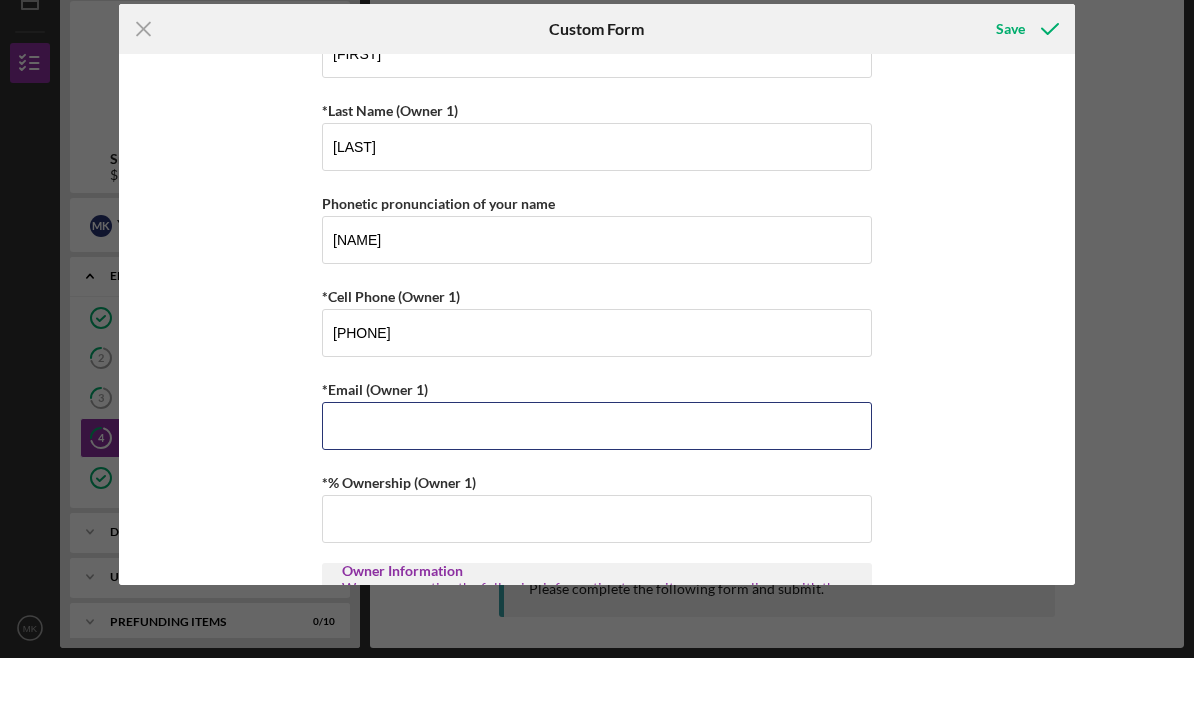 type on "[EMAIL]" 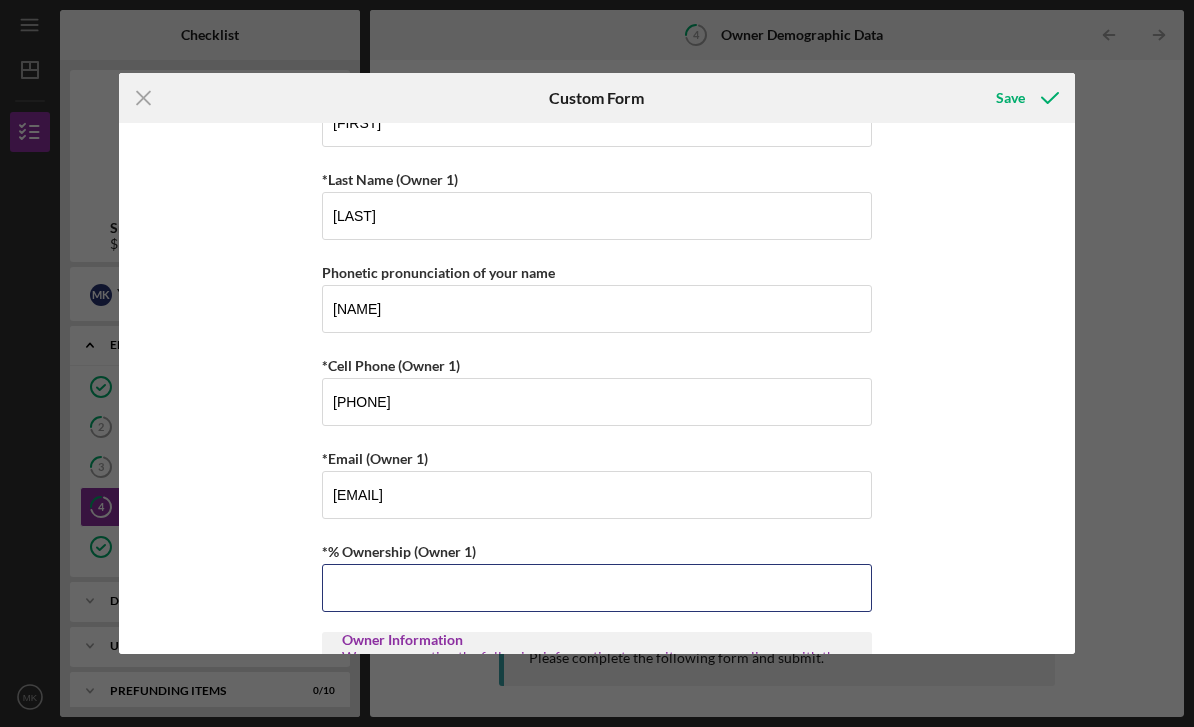 click on "*% Ownership (Owner 1)" at bounding box center [597, 588] 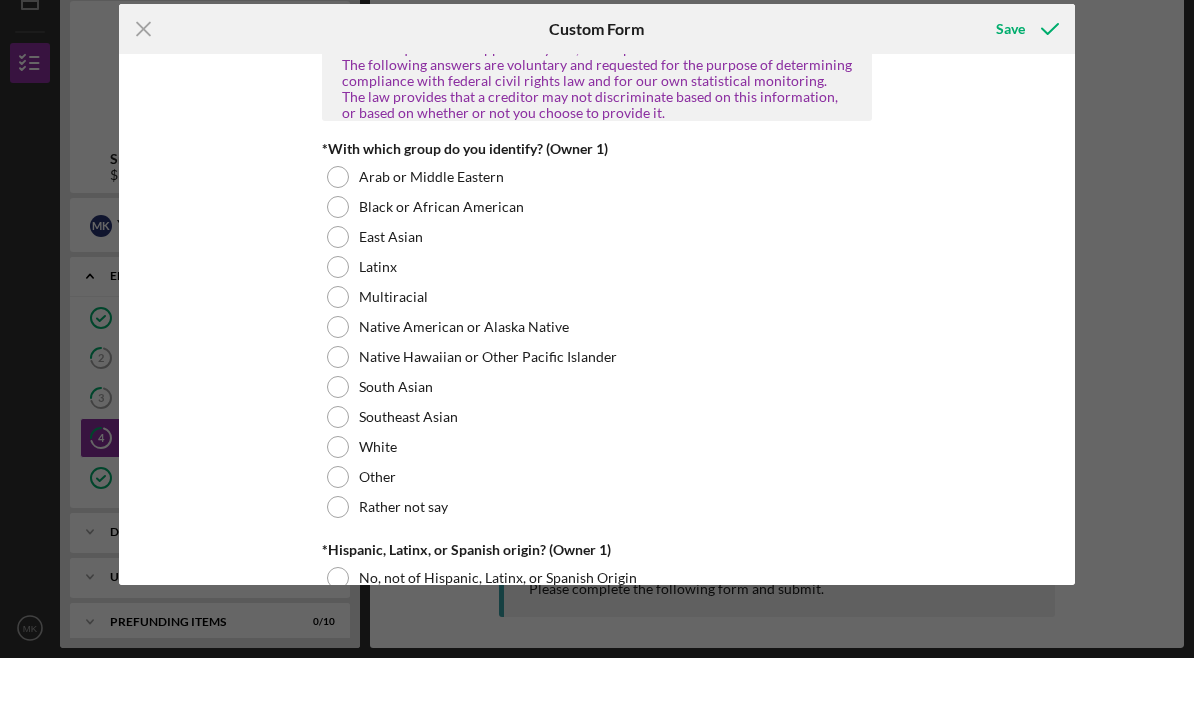scroll, scrollTop: 969, scrollLeft: 0, axis: vertical 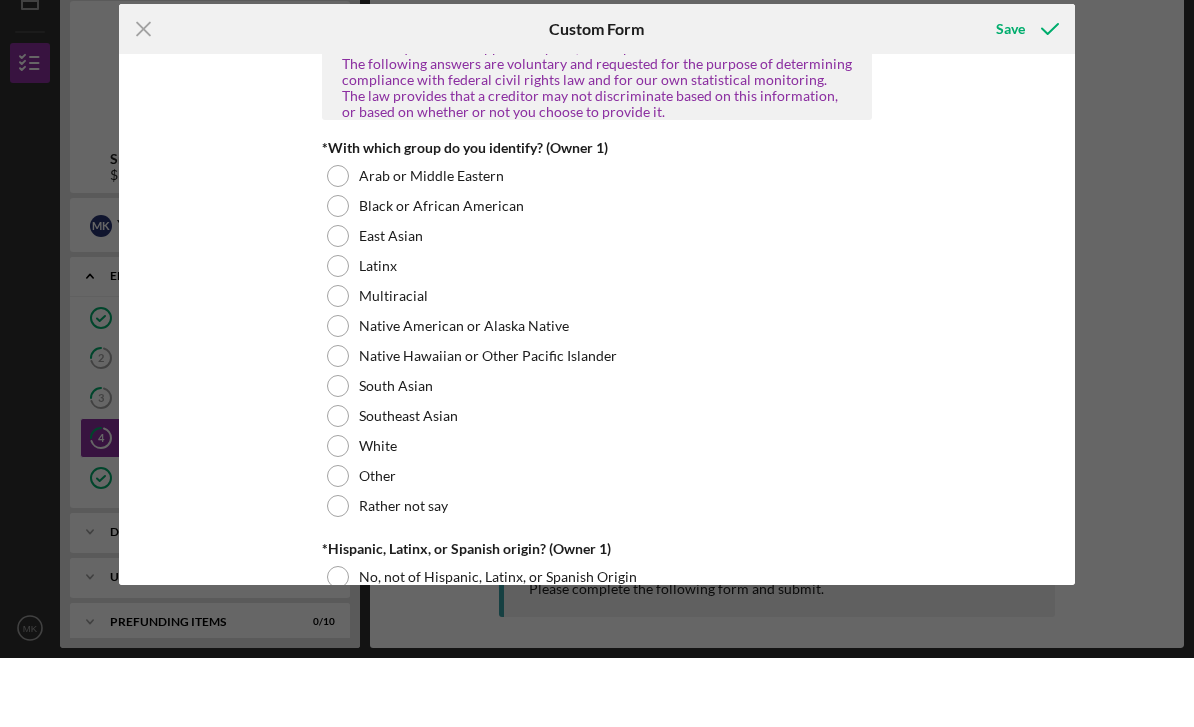 click at bounding box center (338, 545) 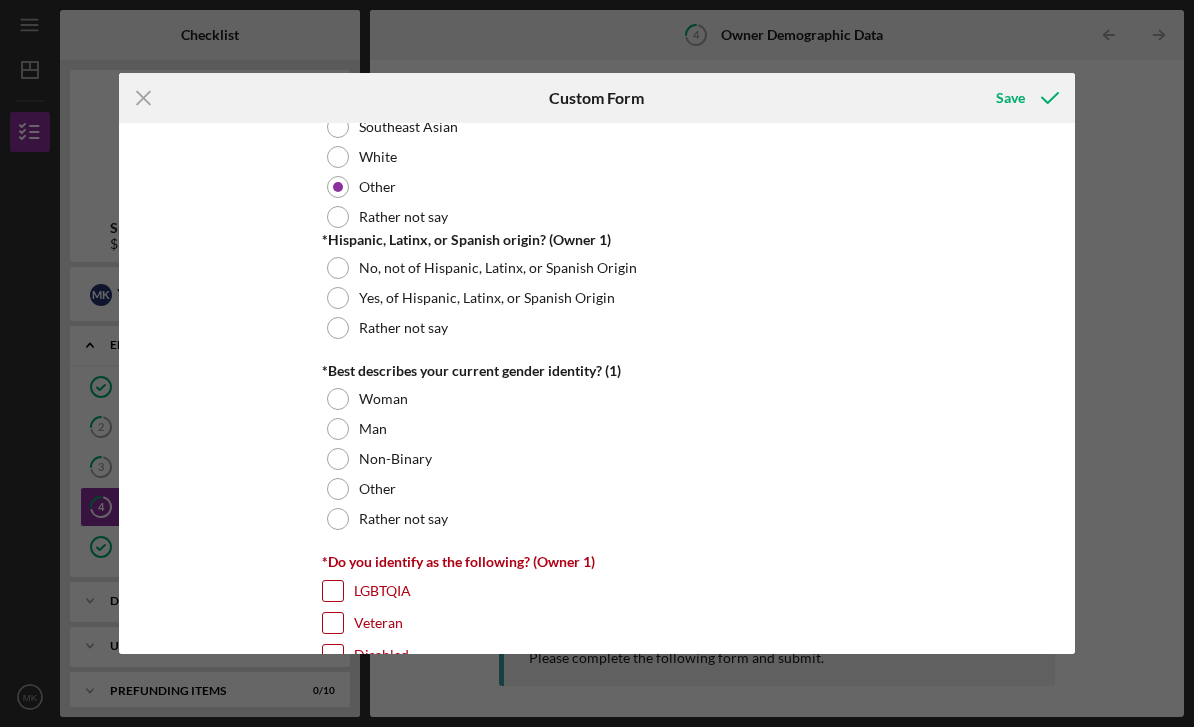 scroll, scrollTop: 1328, scrollLeft: 0, axis: vertical 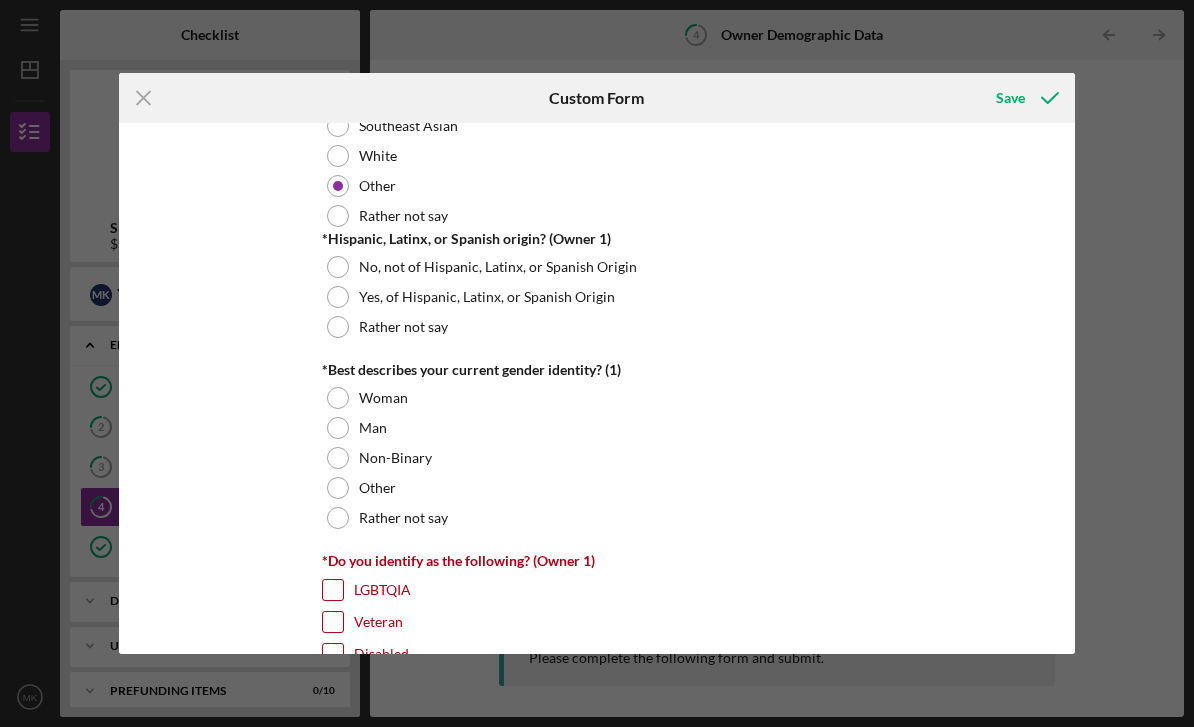 click at bounding box center (338, 267) 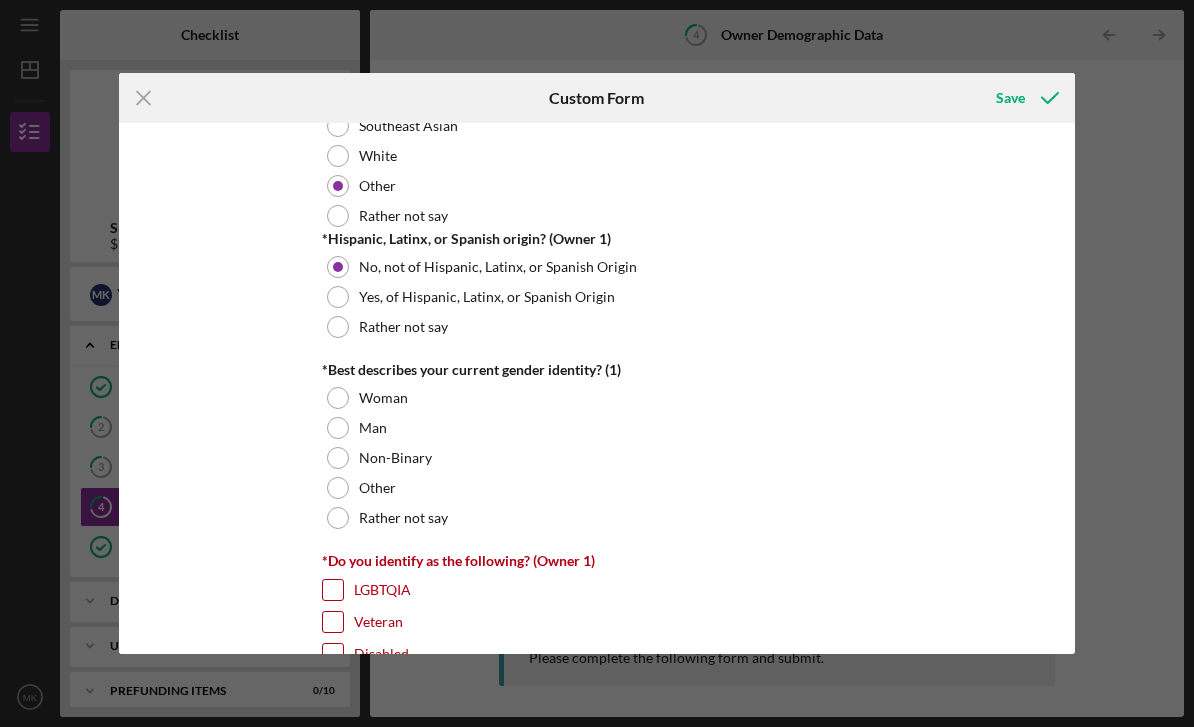 click at bounding box center [338, 428] 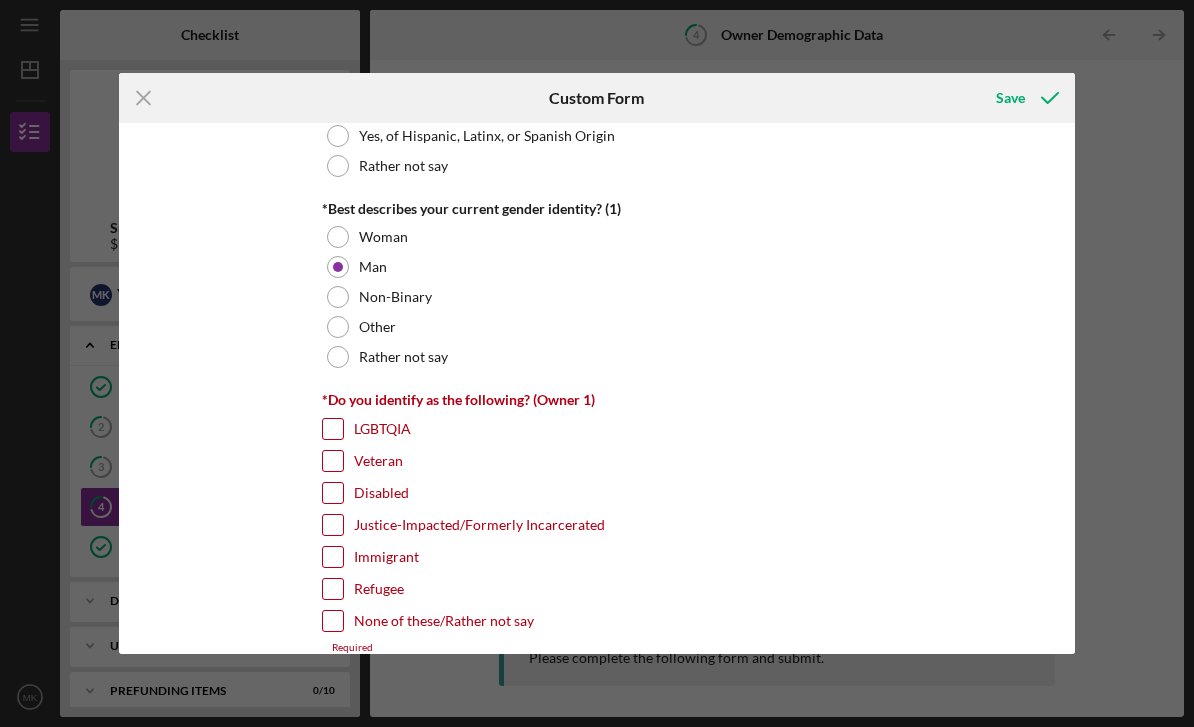 scroll, scrollTop: 1597, scrollLeft: 0, axis: vertical 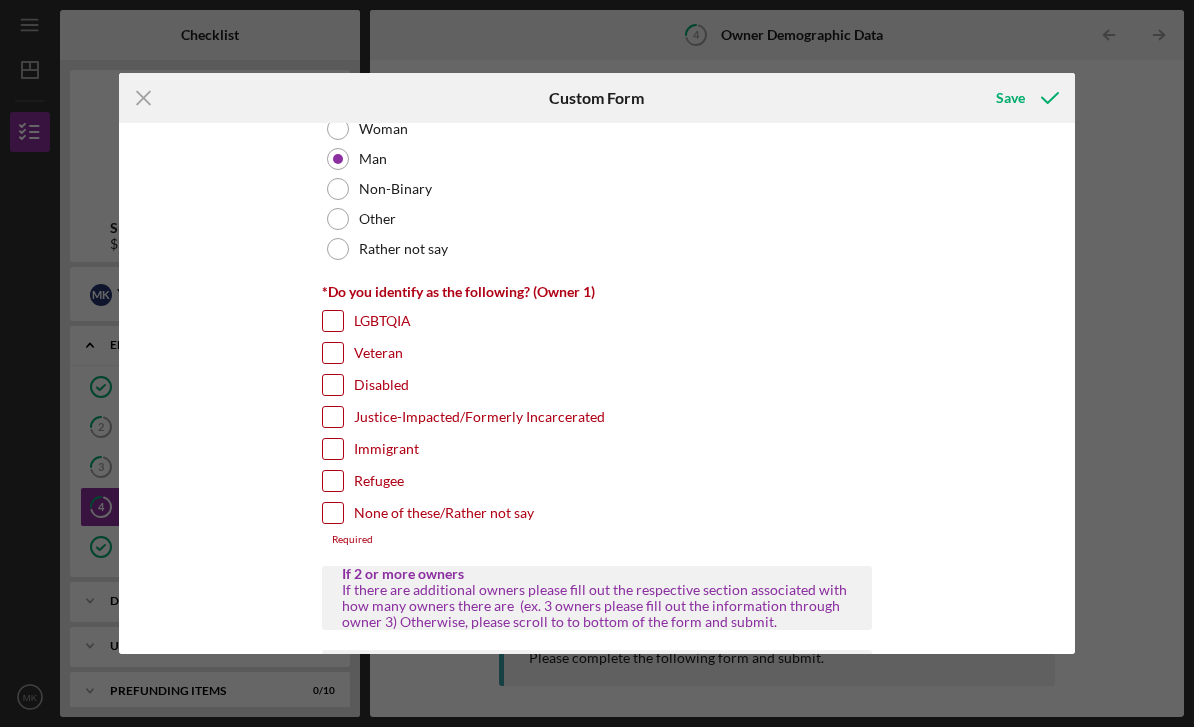 click on "None of these/Rather not say" at bounding box center [333, 513] 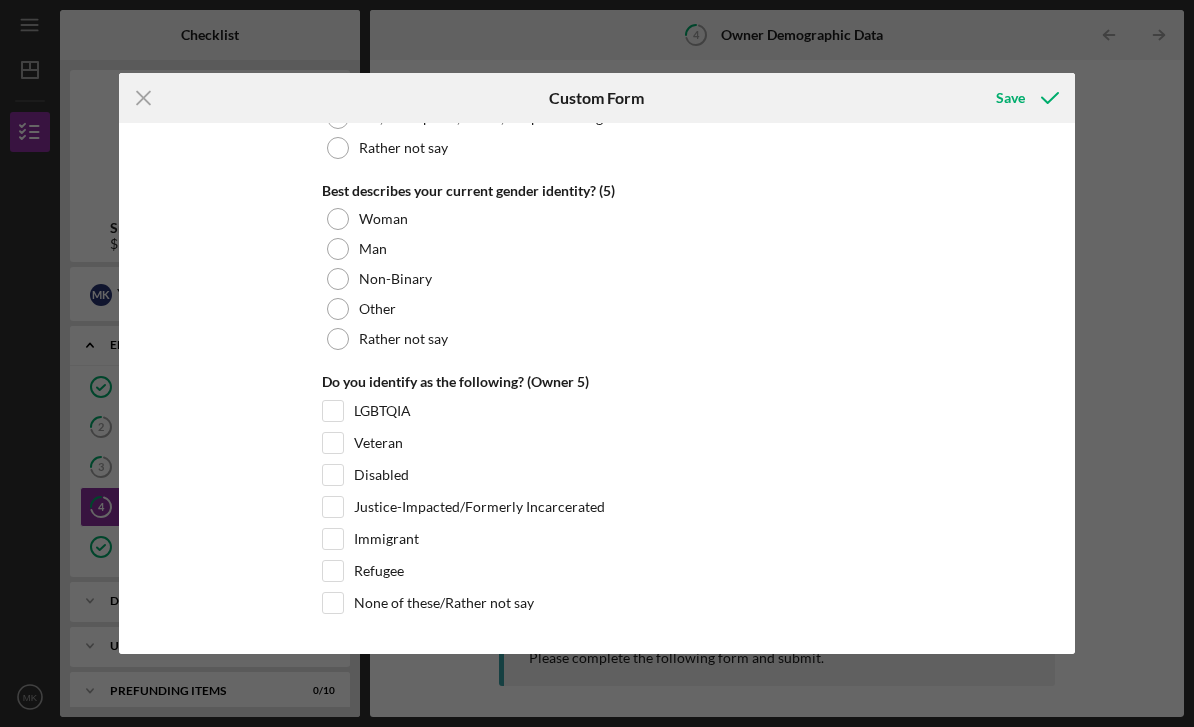 scroll, scrollTop: 7755, scrollLeft: 0, axis: vertical 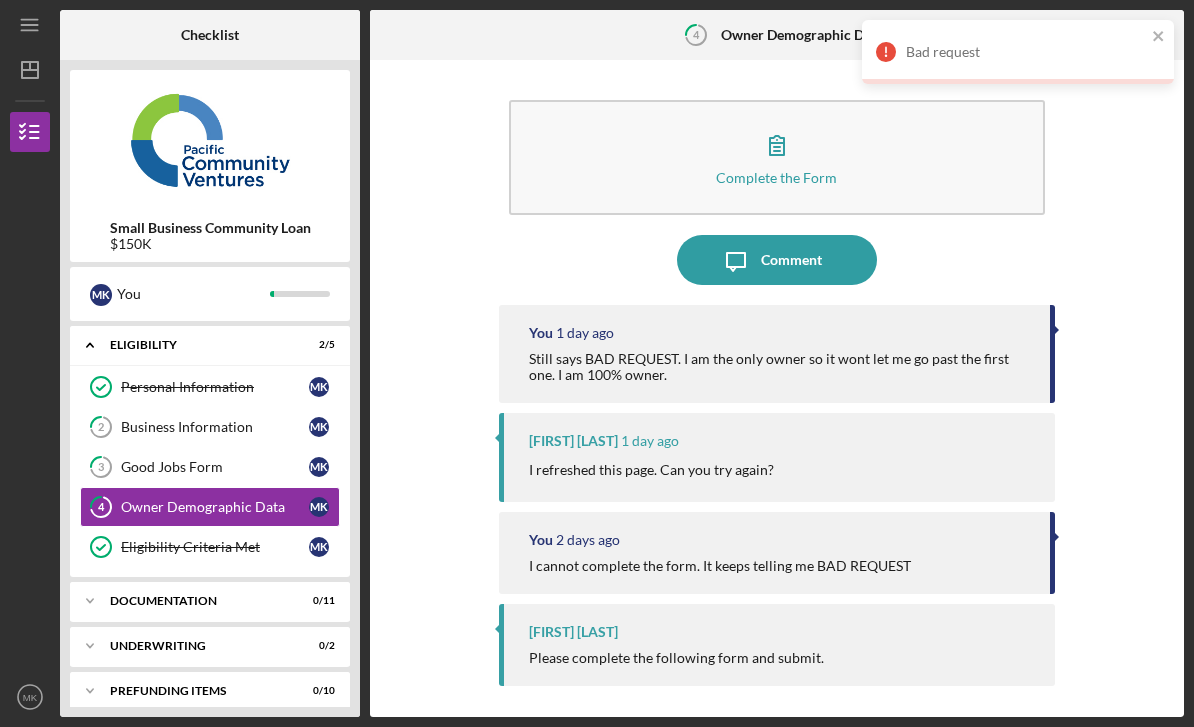click 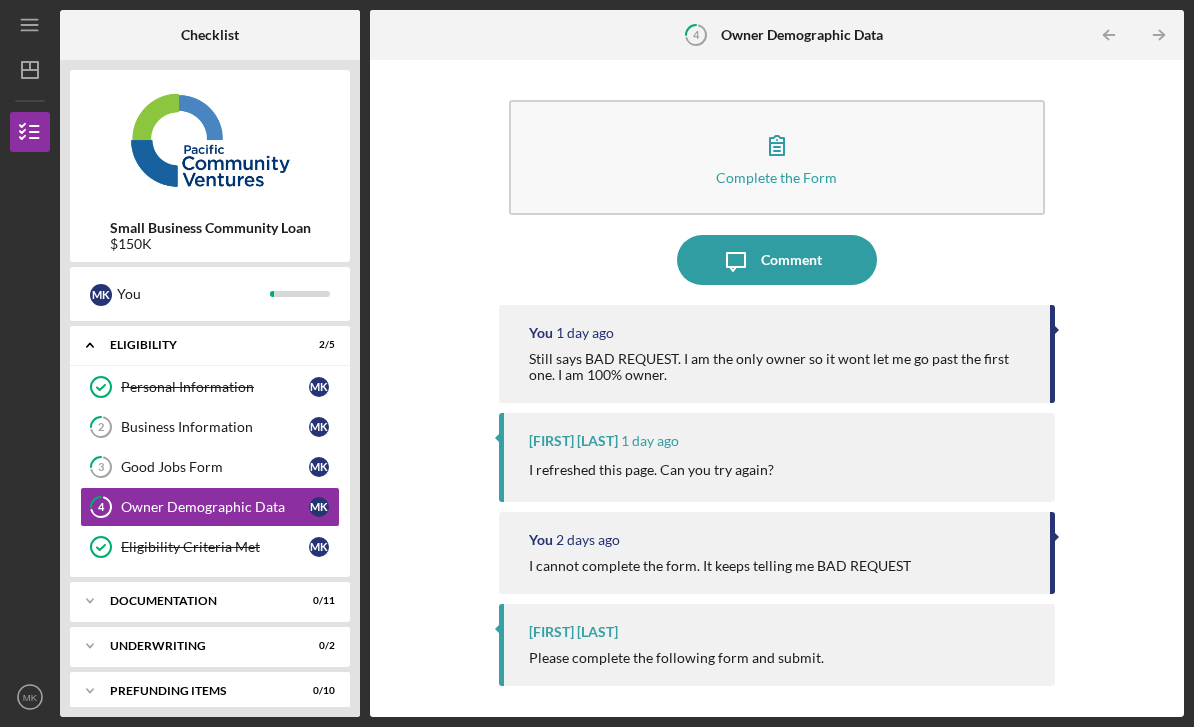 click on "Documentation" at bounding box center [197, 601] 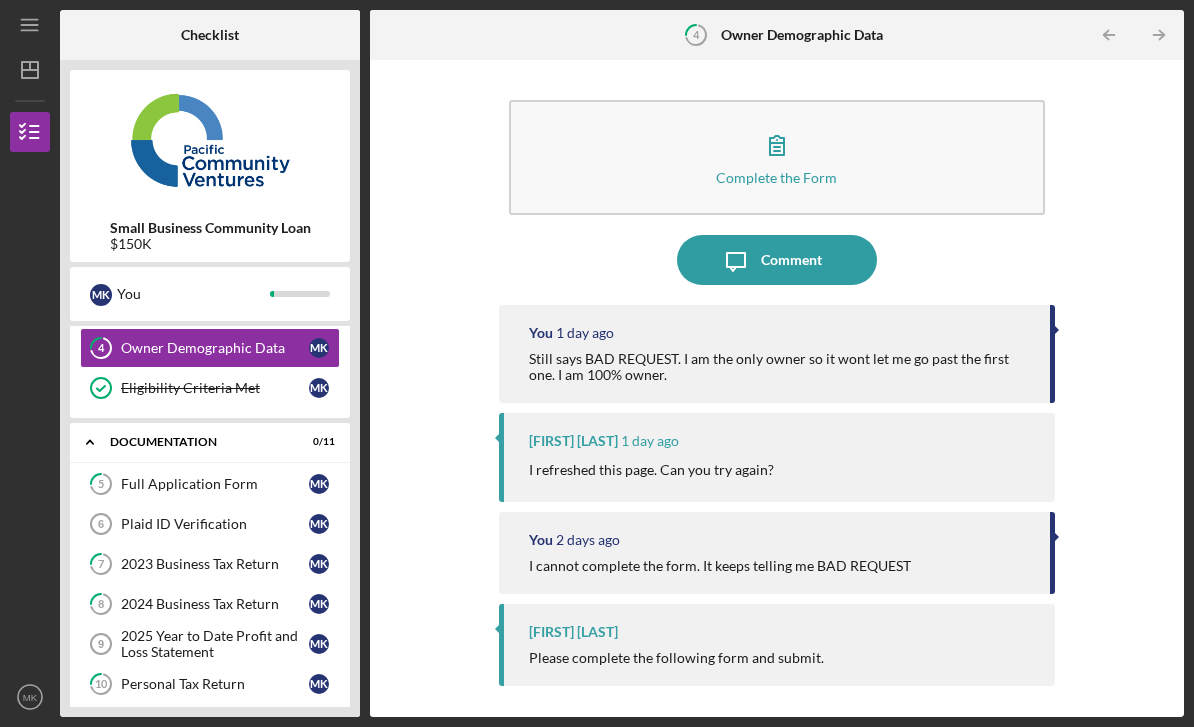 scroll, scrollTop: 157, scrollLeft: 0, axis: vertical 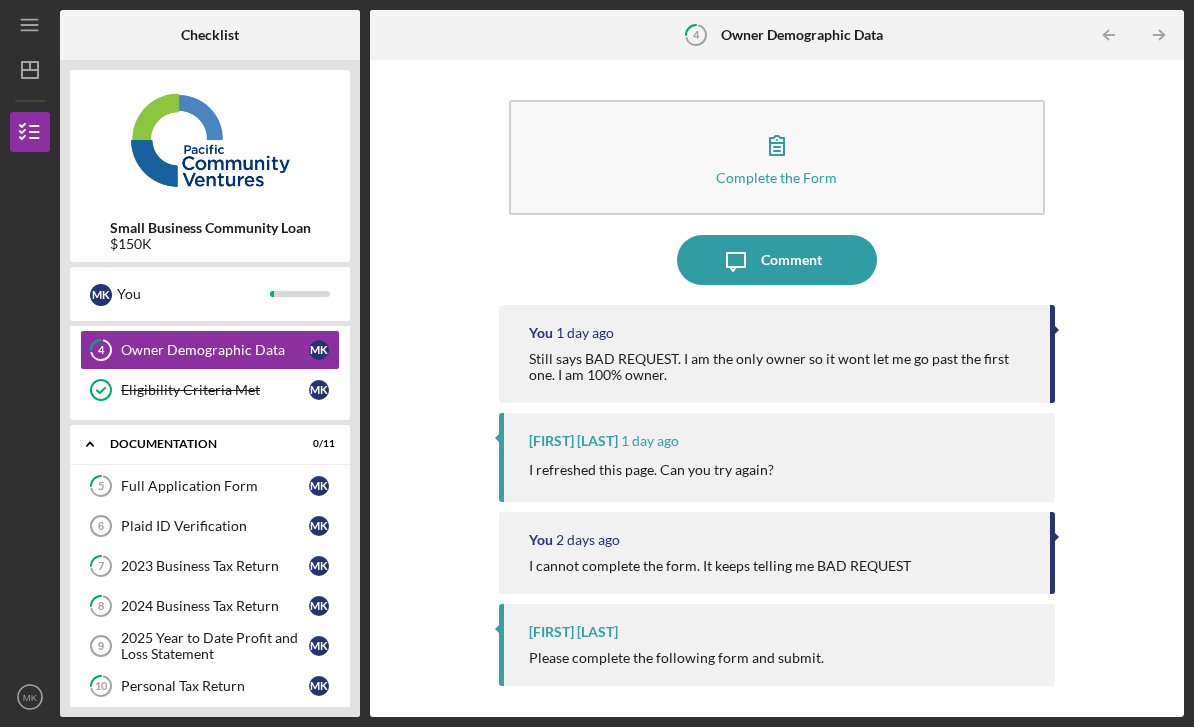 click on "[NUMBER] Full Application Form M K" at bounding box center [210, 486] 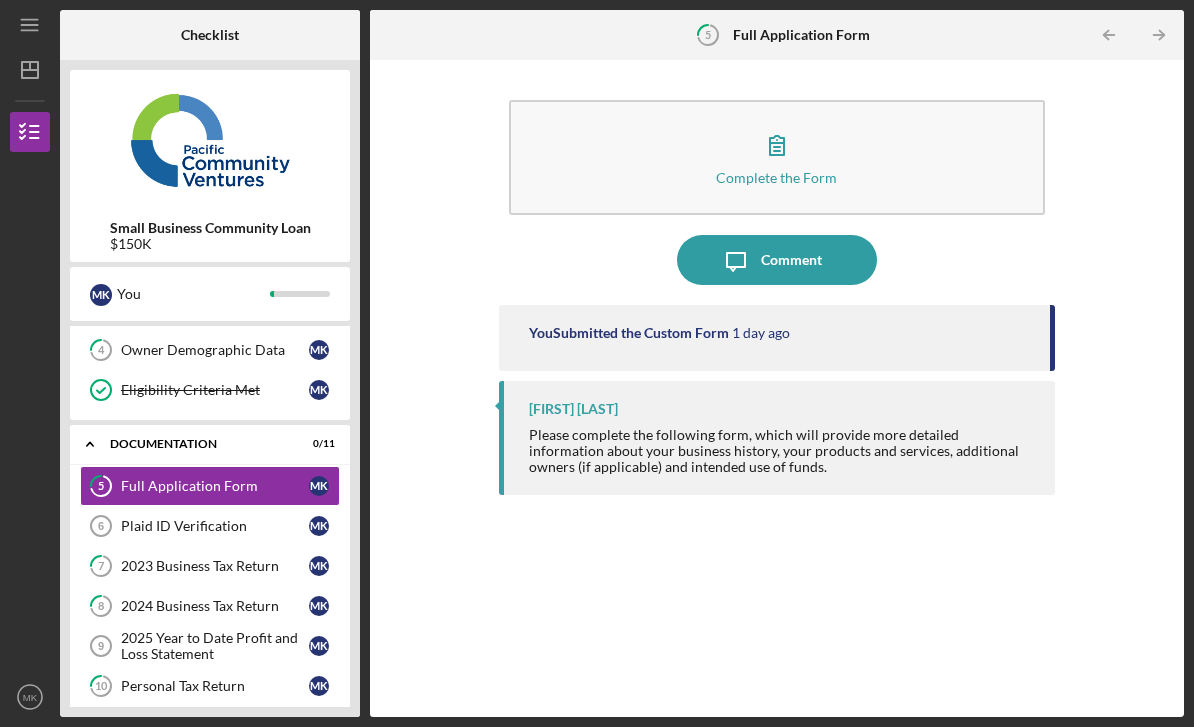 click on "Plaid ID Verification" at bounding box center (215, 526) 